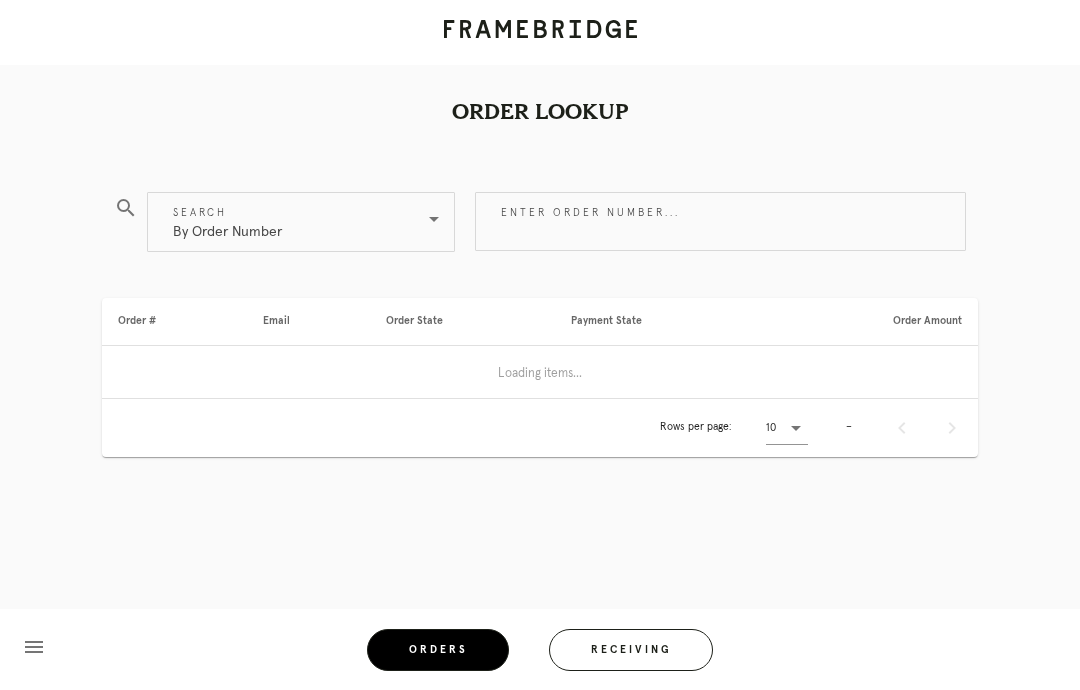 scroll, scrollTop: 0, scrollLeft: 0, axis: both 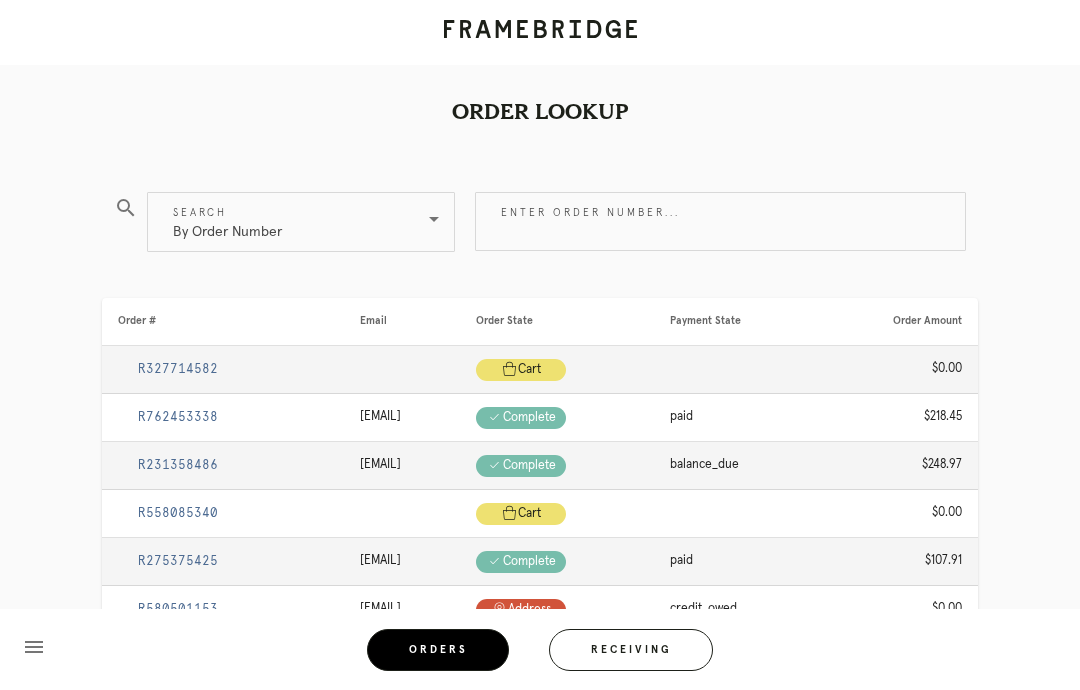 click on "Orders" at bounding box center [438, 650] 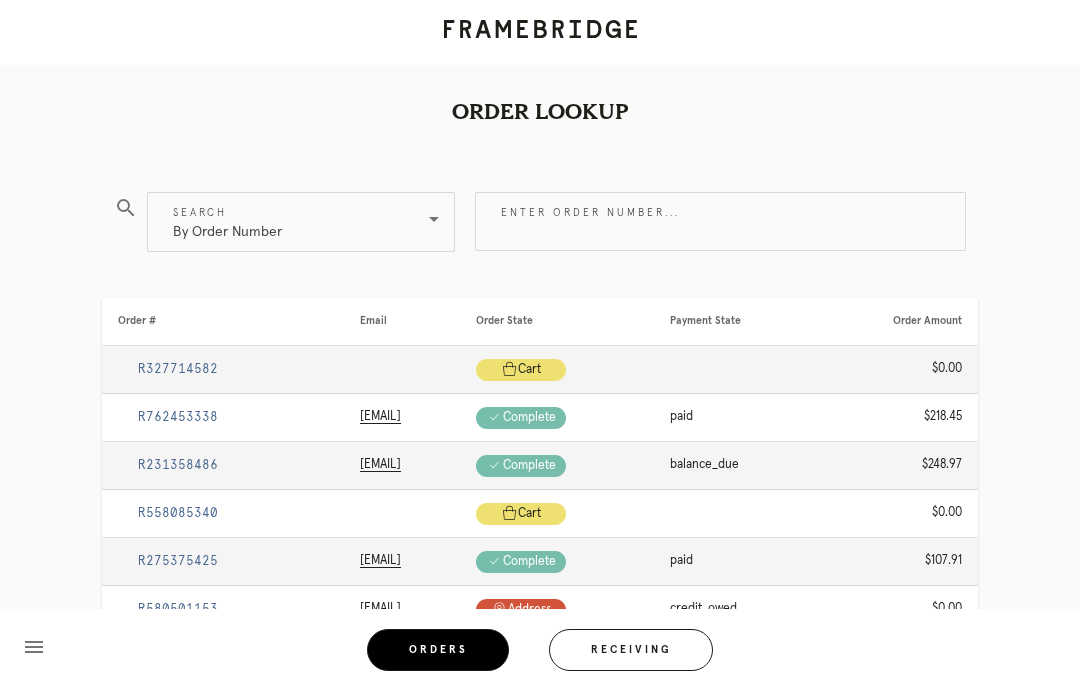 click on "Receiving" at bounding box center [631, 650] 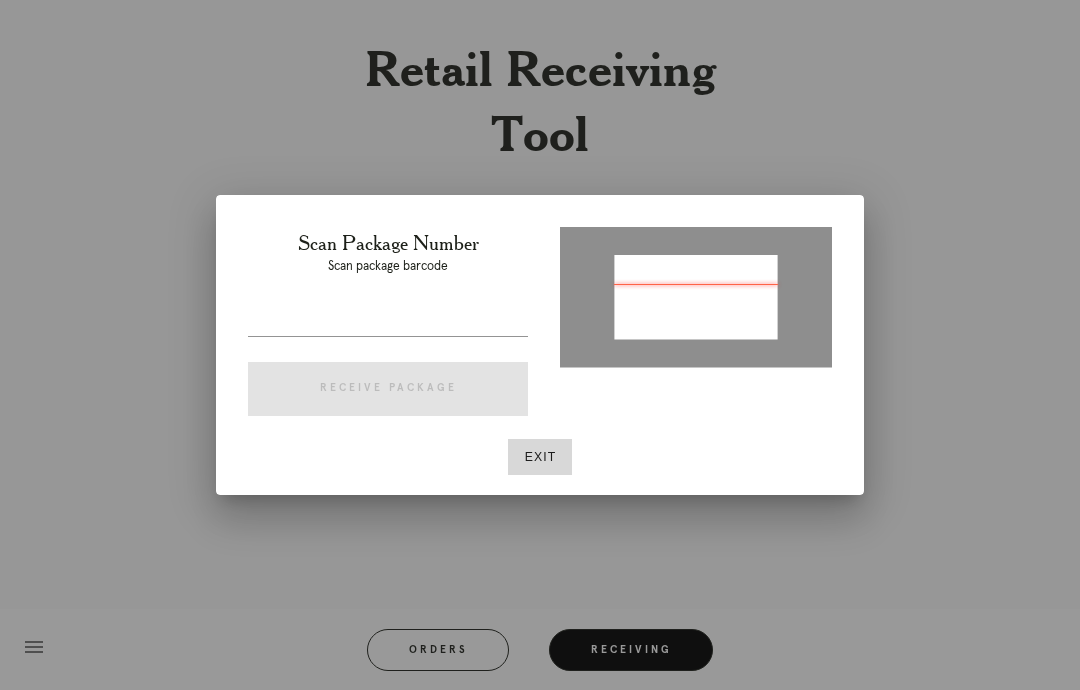 type on "[PHONE]" 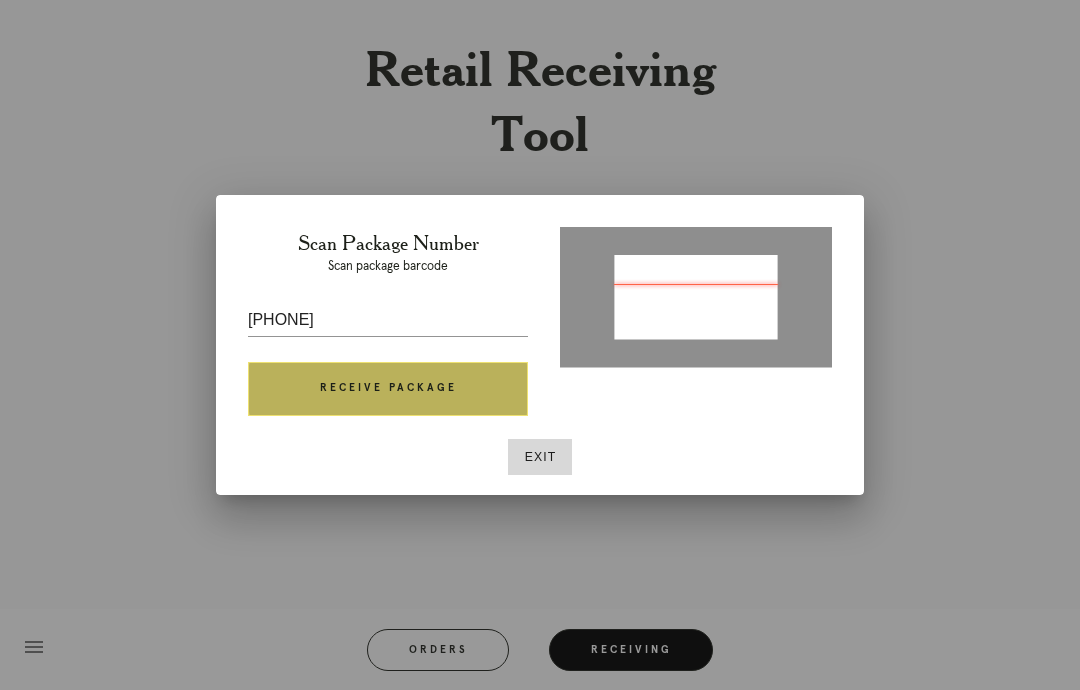 click on "Receive Package" at bounding box center (388, 389) 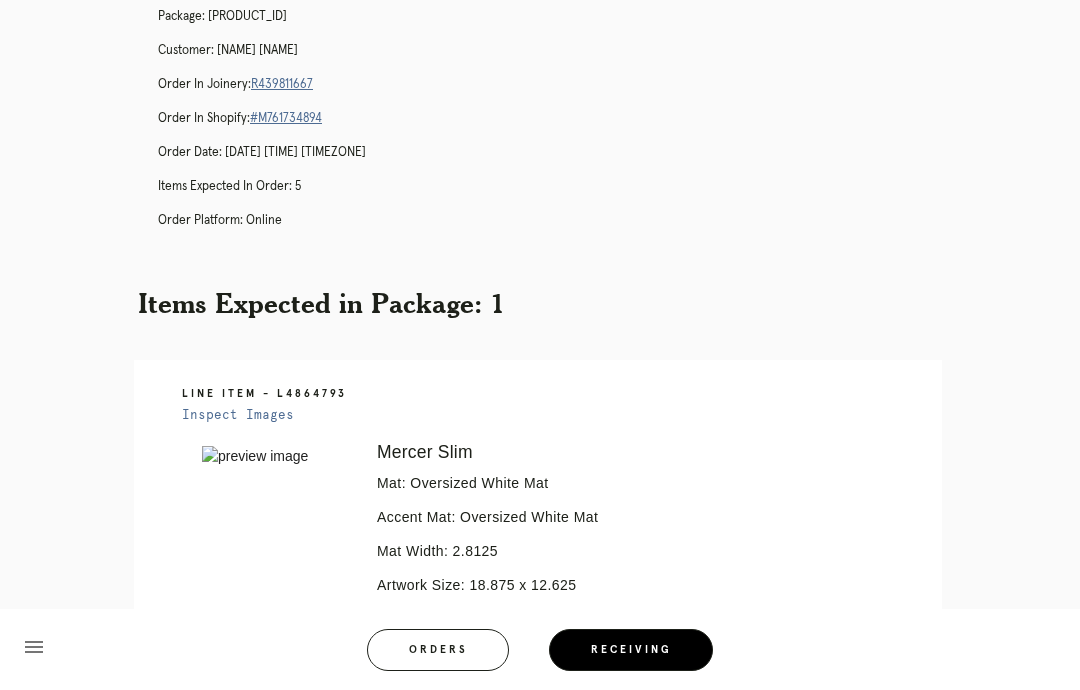 scroll, scrollTop: 113, scrollLeft: 0, axis: vertical 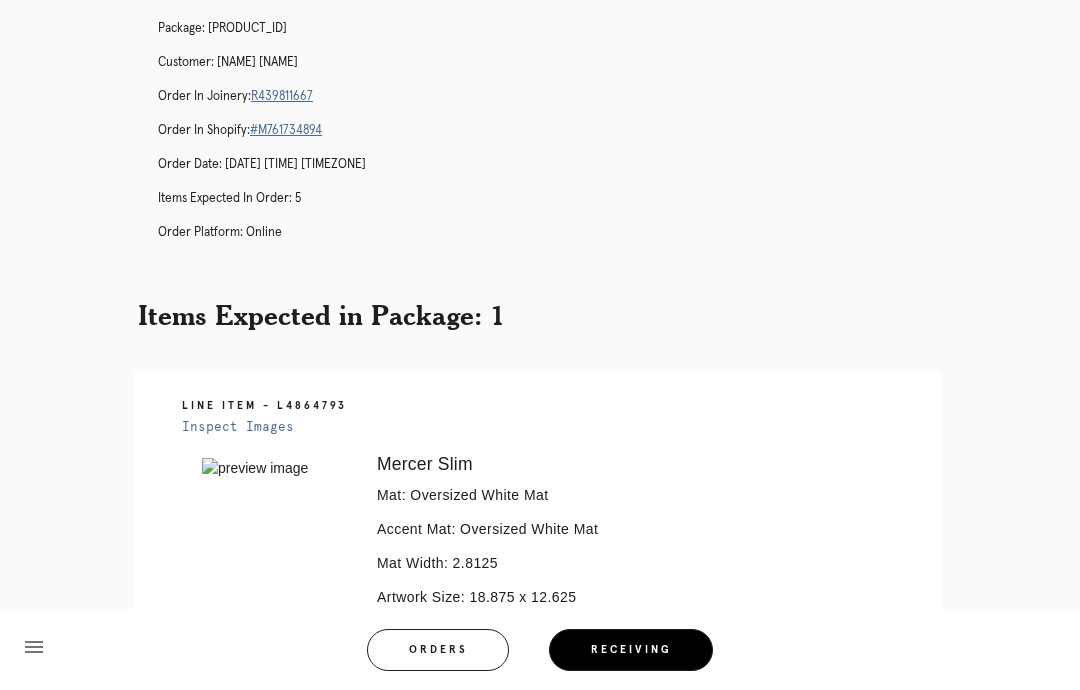 click on "R439811667" at bounding box center (282, 96) 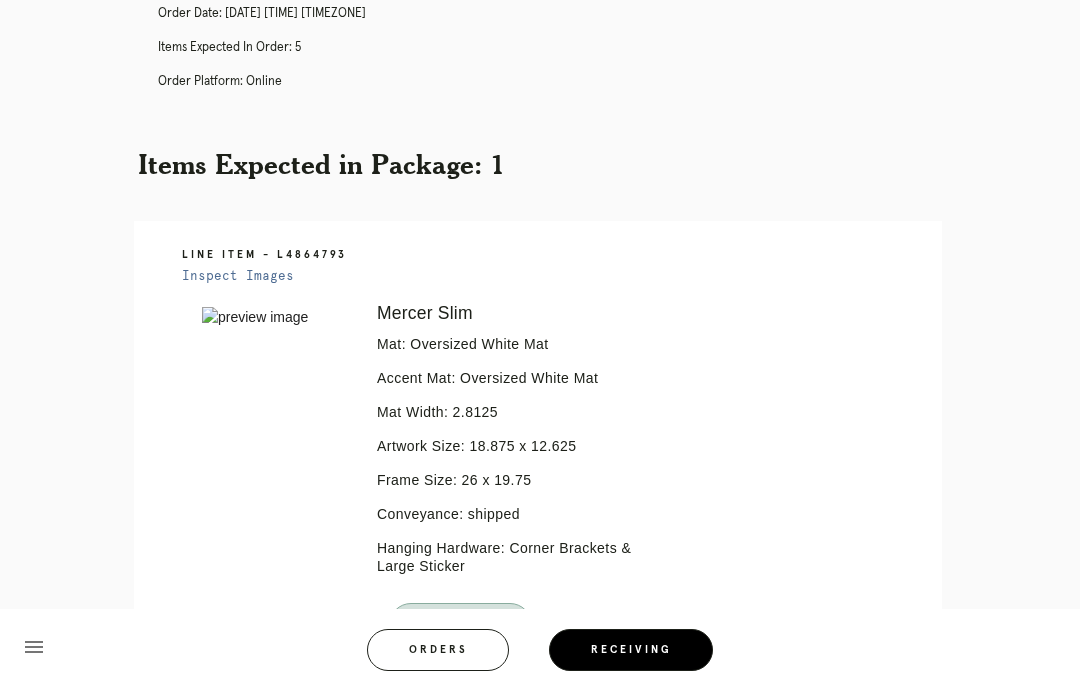 scroll, scrollTop: 357, scrollLeft: 0, axis: vertical 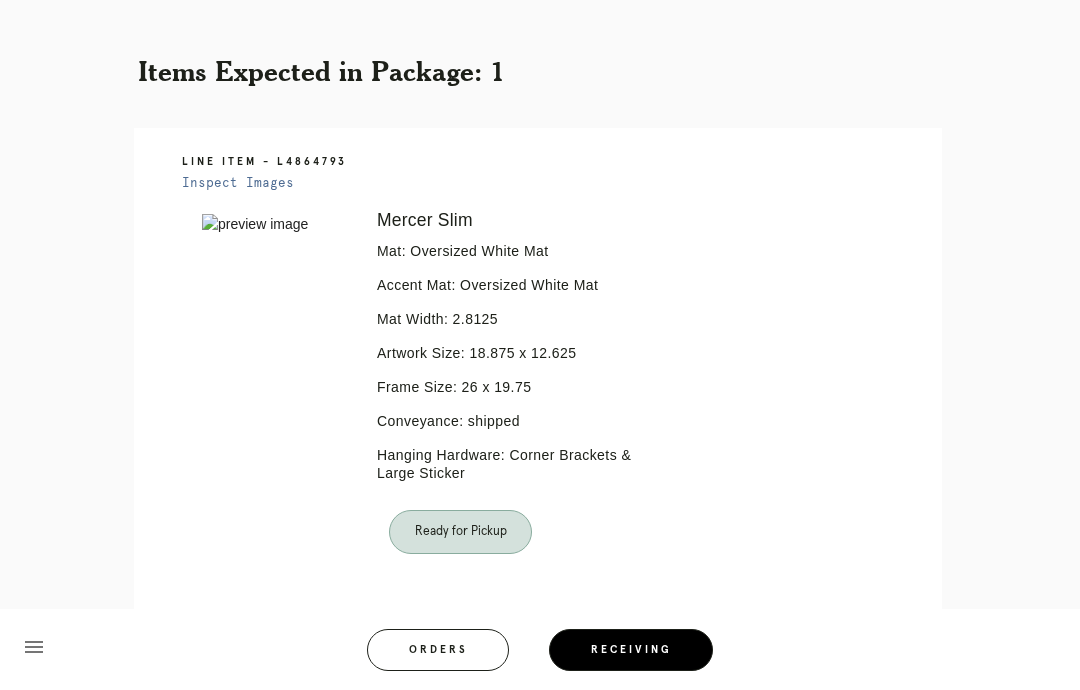 click on "Receiving" at bounding box center [631, 650] 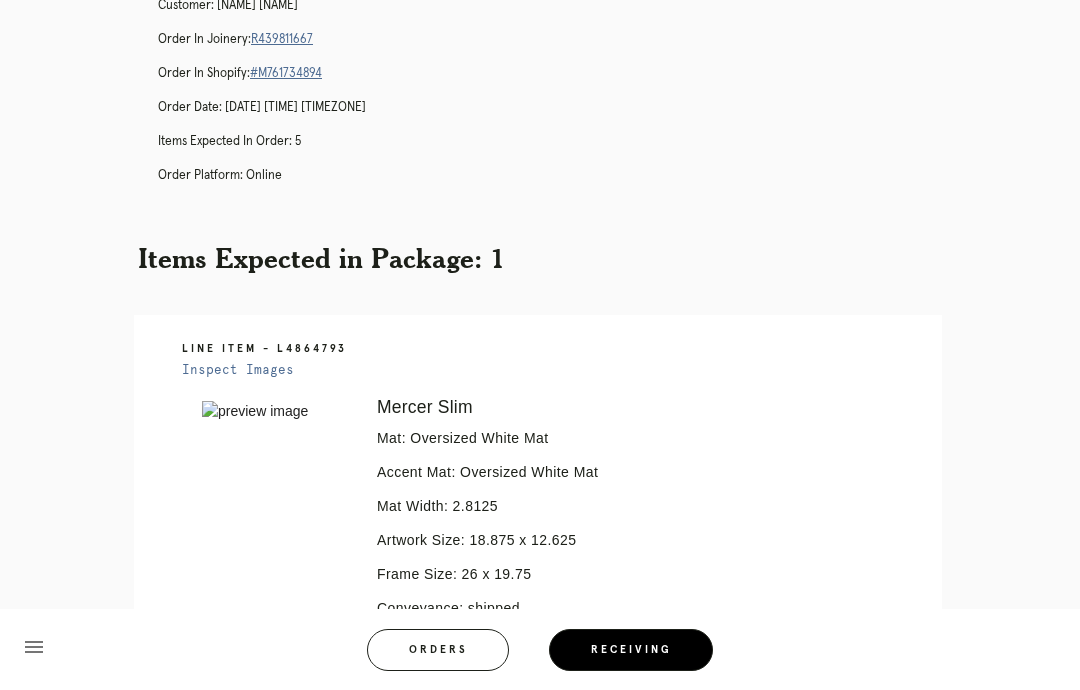 scroll, scrollTop: 0, scrollLeft: 0, axis: both 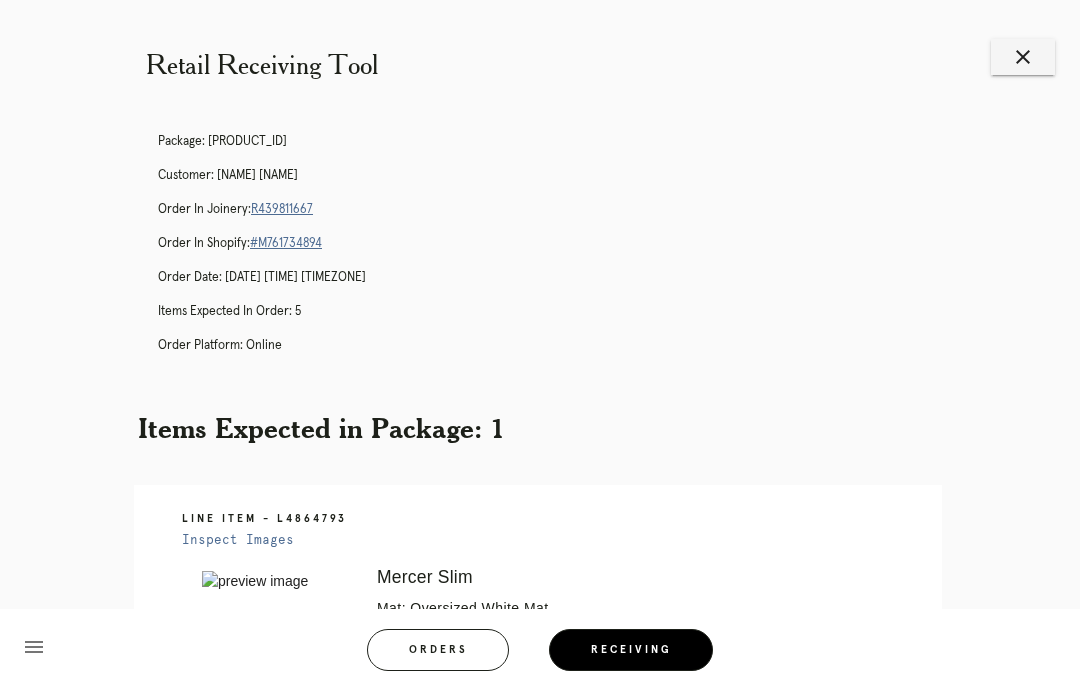 click on "Receiving" at bounding box center [631, 650] 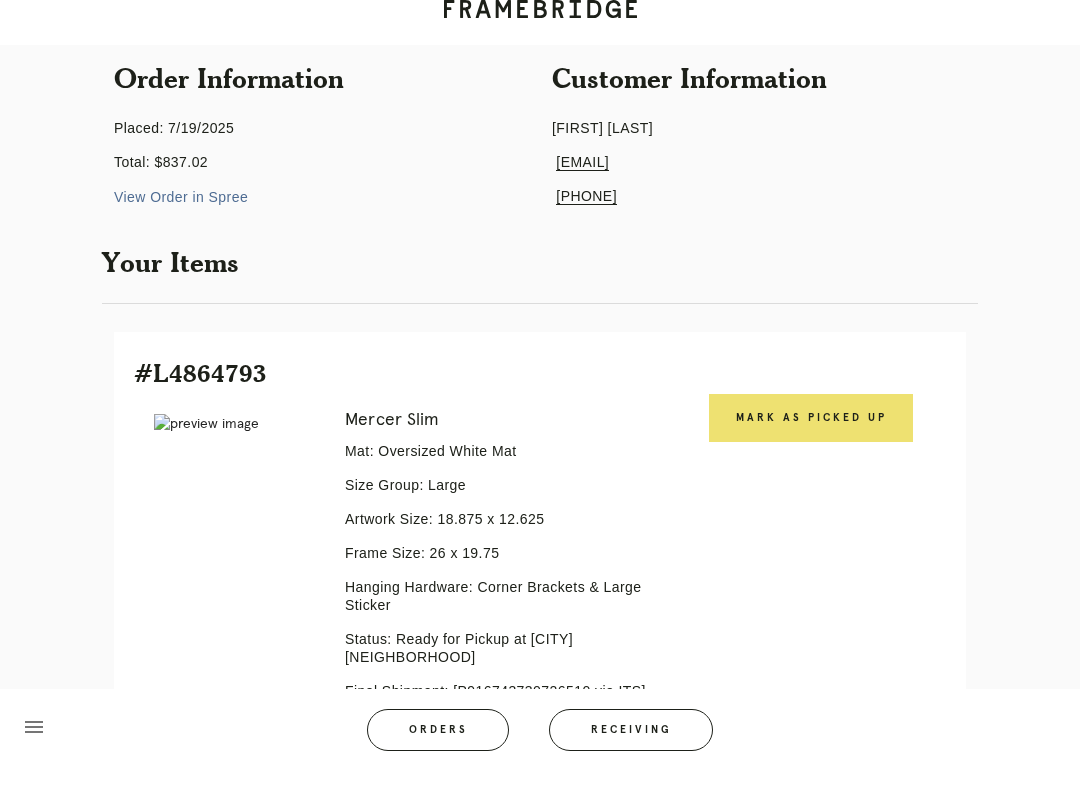scroll, scrollTop: 192, scrollLeft: 0, axis: vertical 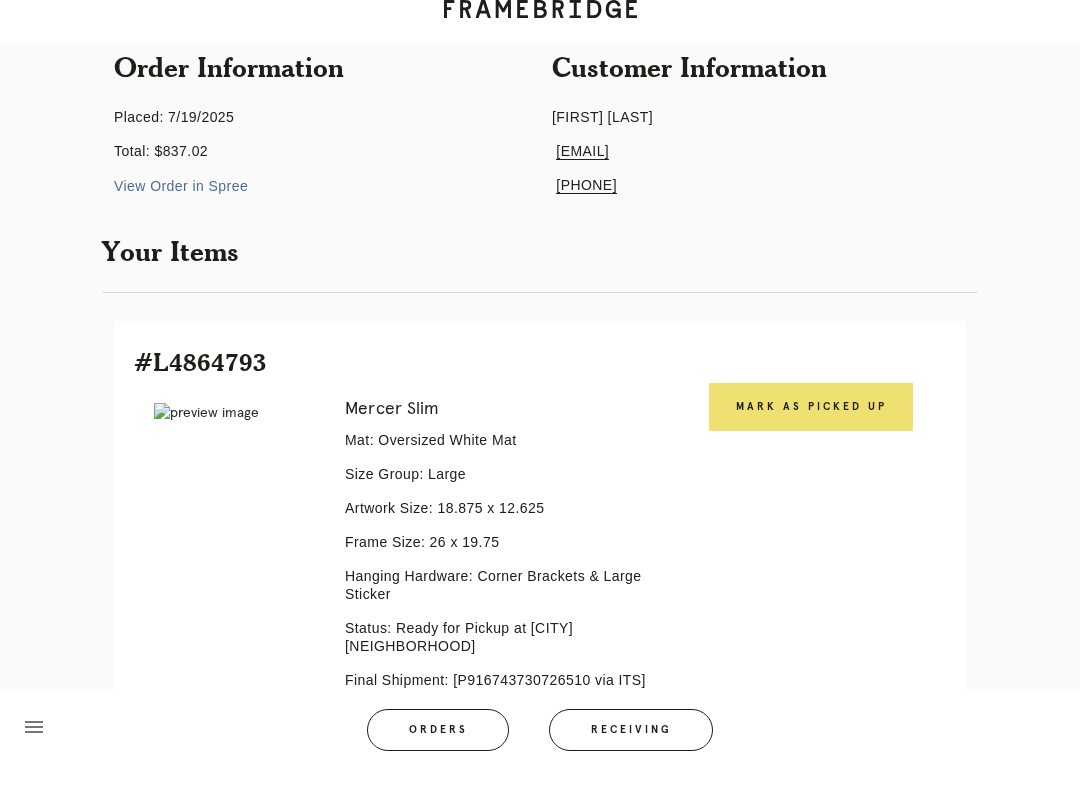 click on "Mark as Picked Up" at bounding box center [811, 427] 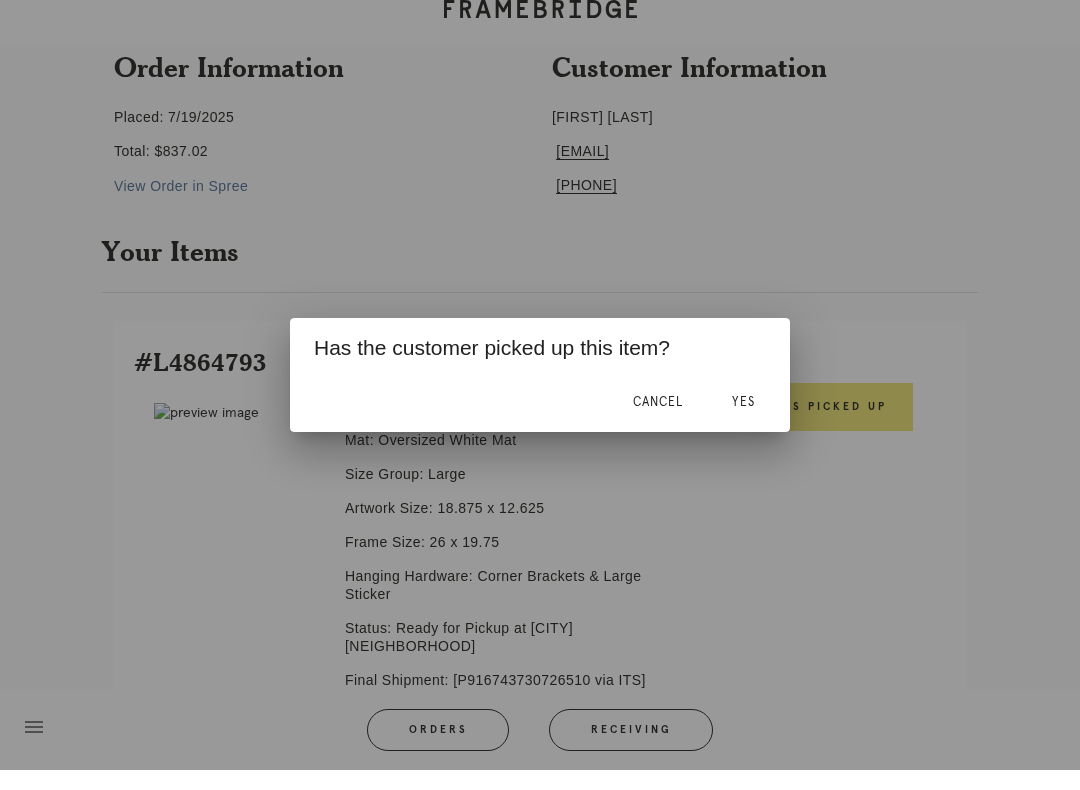 click on "Yes" at bounding box center [743, 422] 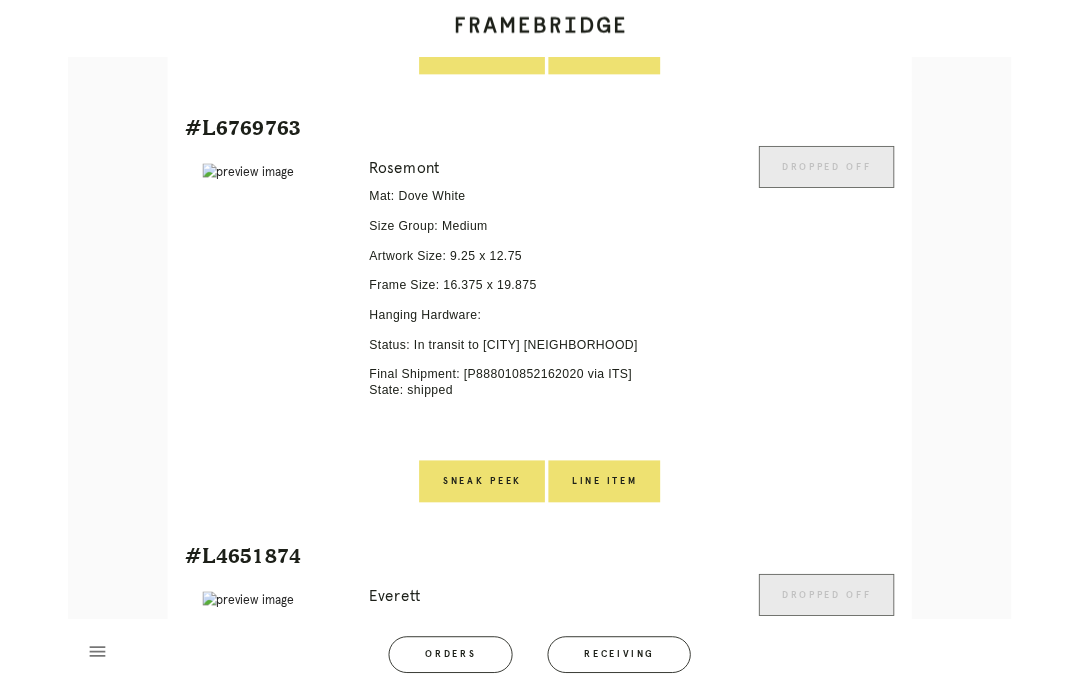 scroll, scrollTop: 1982, scrollLeft: 0, axis: vertical 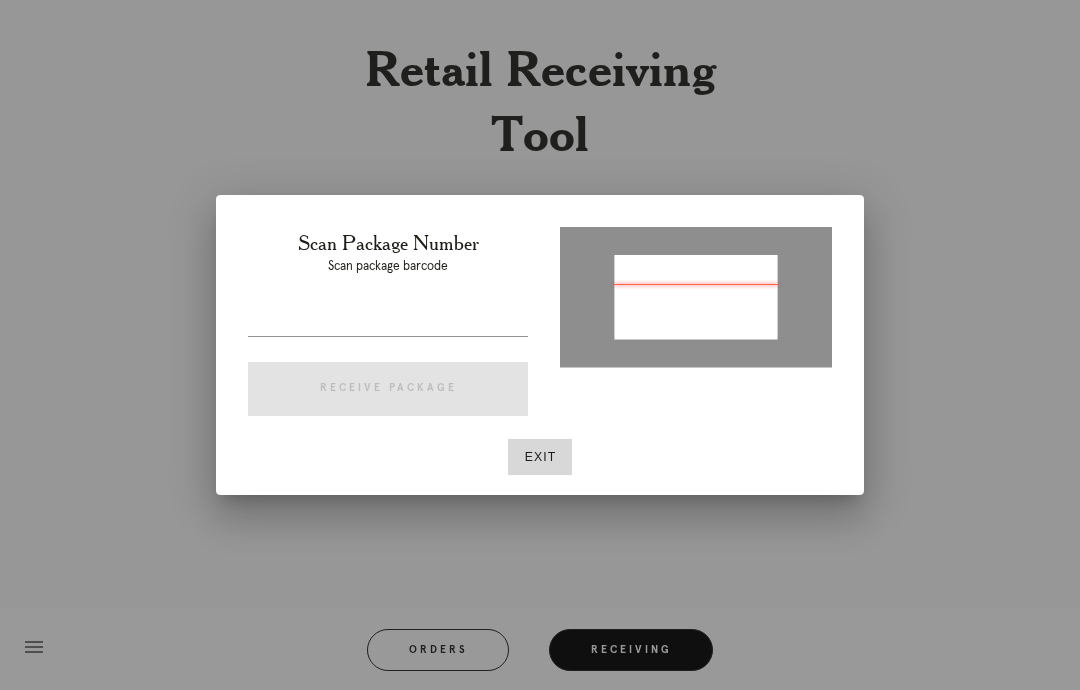 type on "P888010852162020" 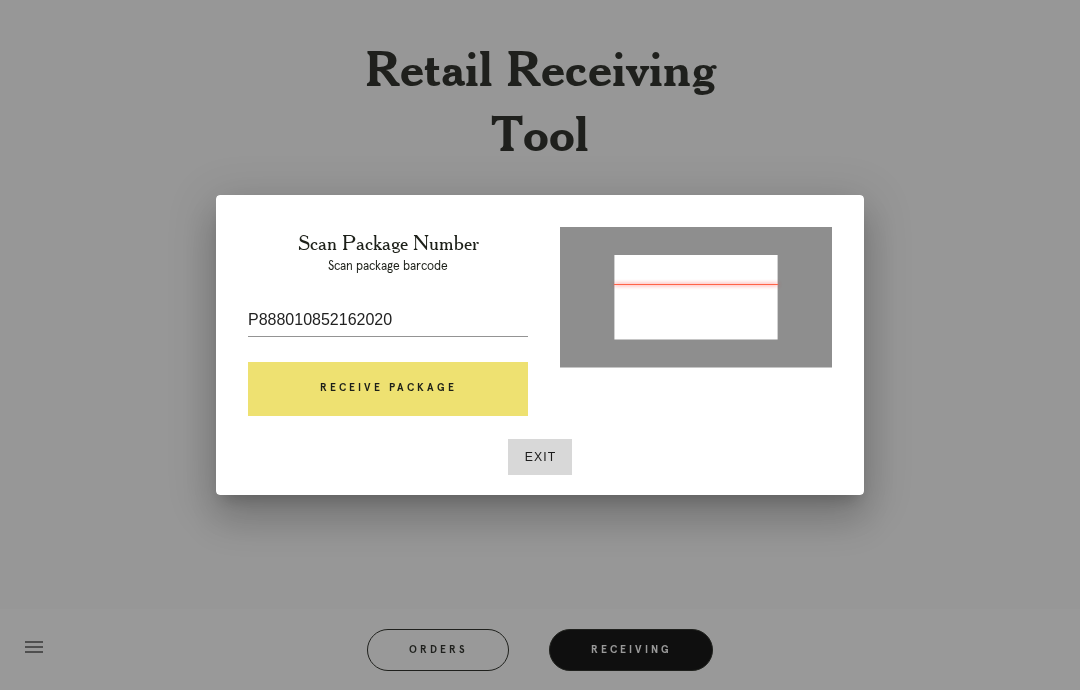 click on "Receive Package" at bounding box center (388, 389) 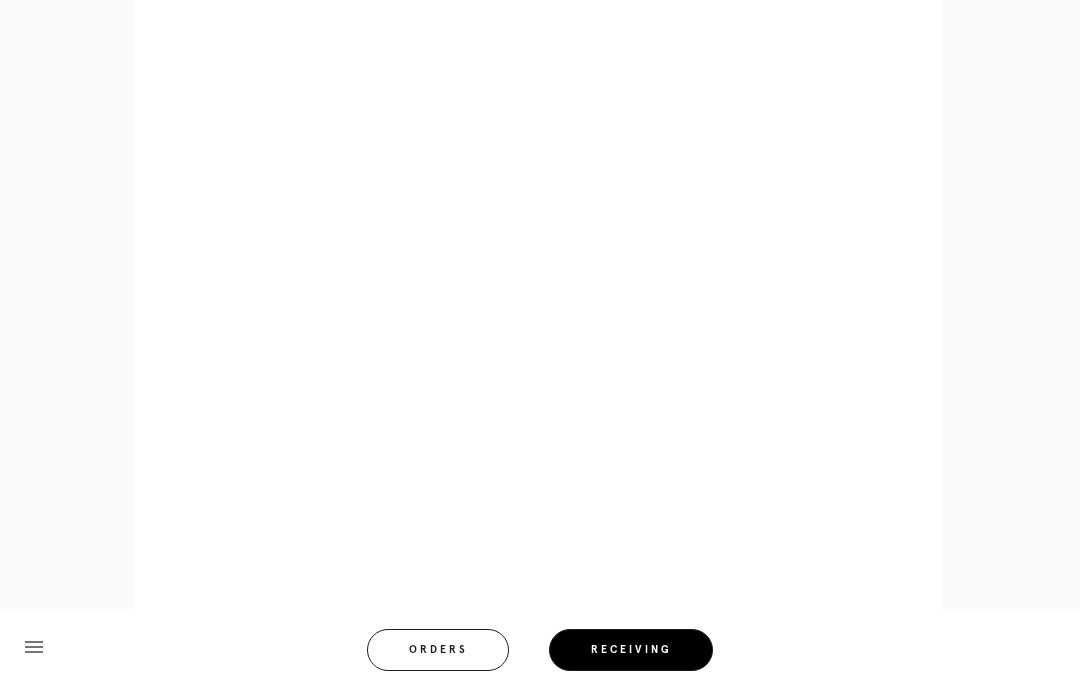 scroll, scrollTop: 1025, scrollLeft: 0, axis: vertical 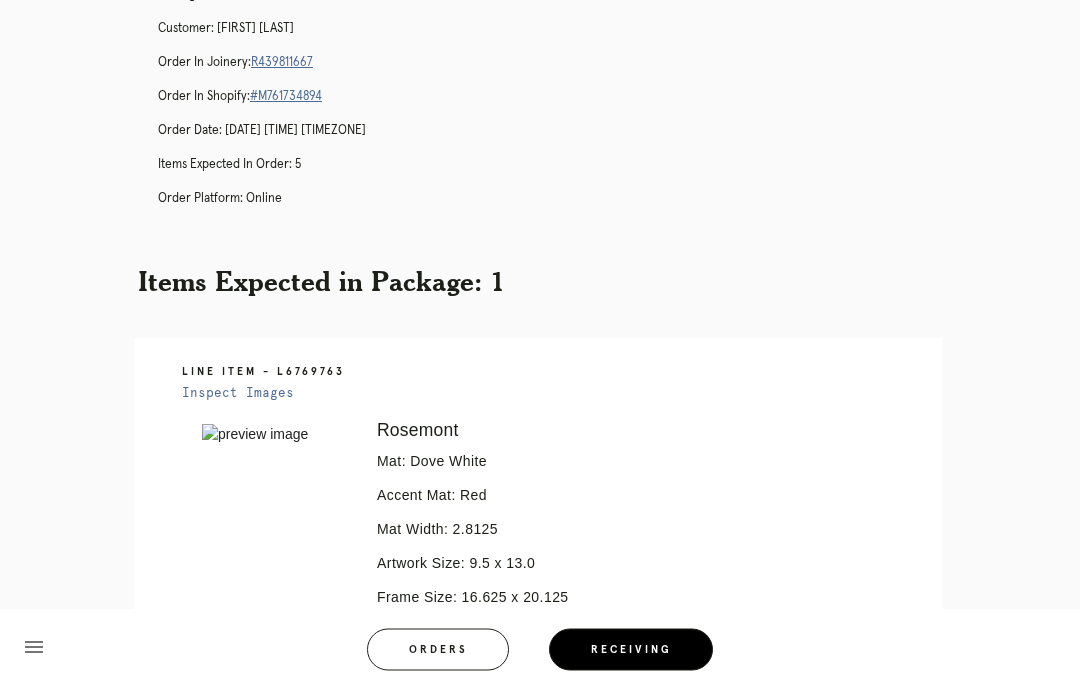 click on "R439811667" at bounding box center (282, 63) 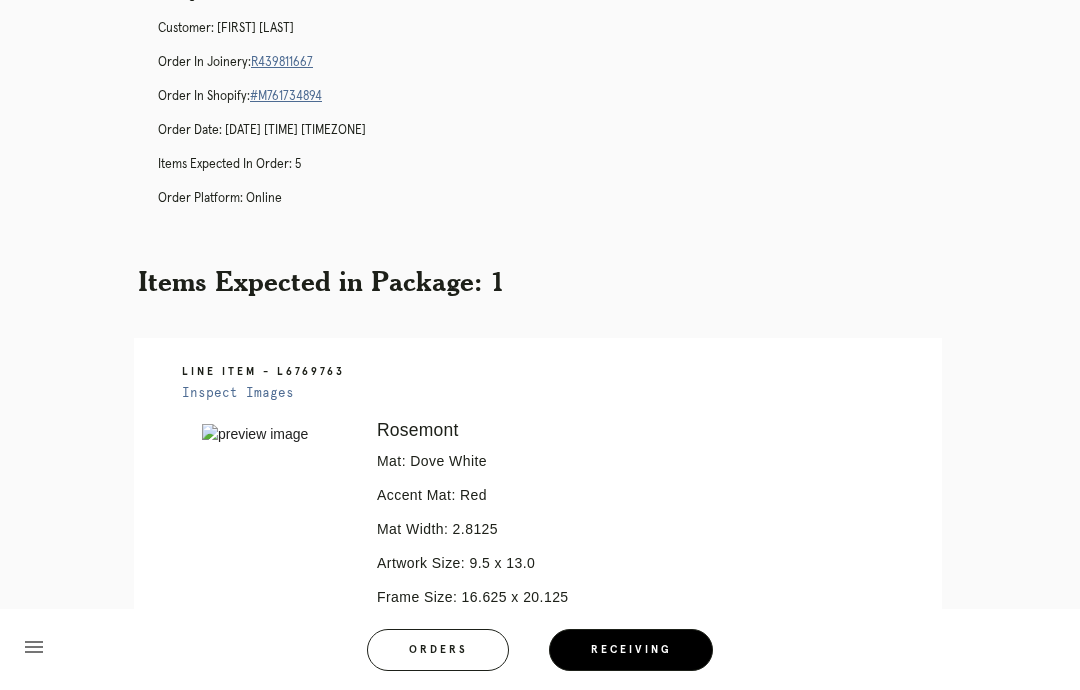 click on "#M761734894" at bounding box center [286, 96] 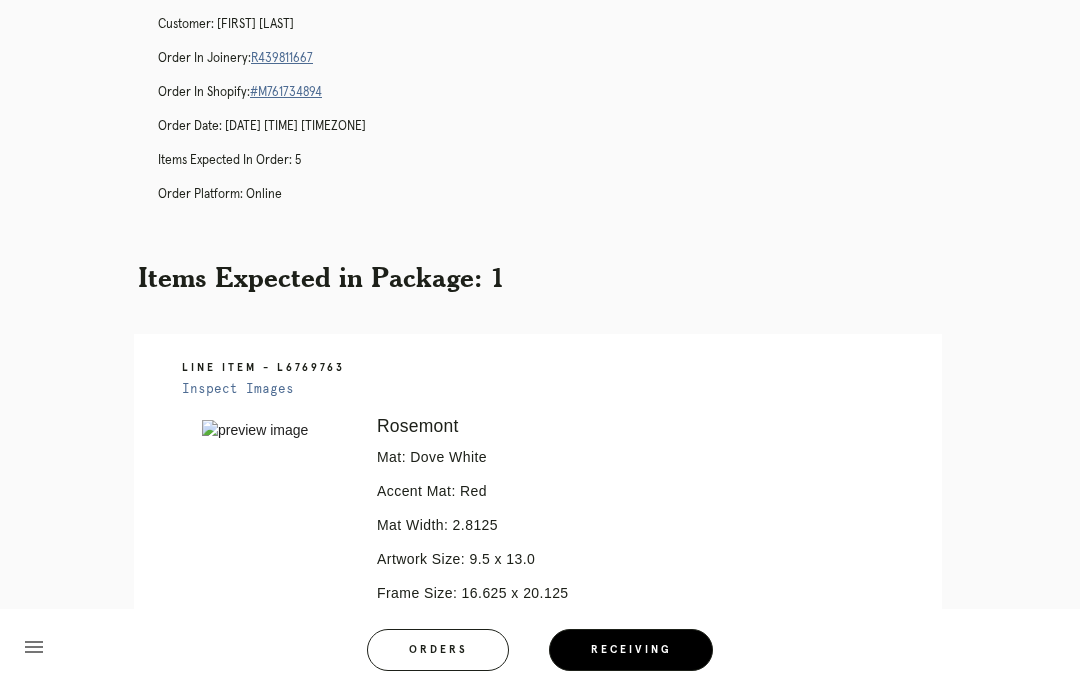 scroll, scrollTop: 147, scrollLeft: 0, axis: vertical 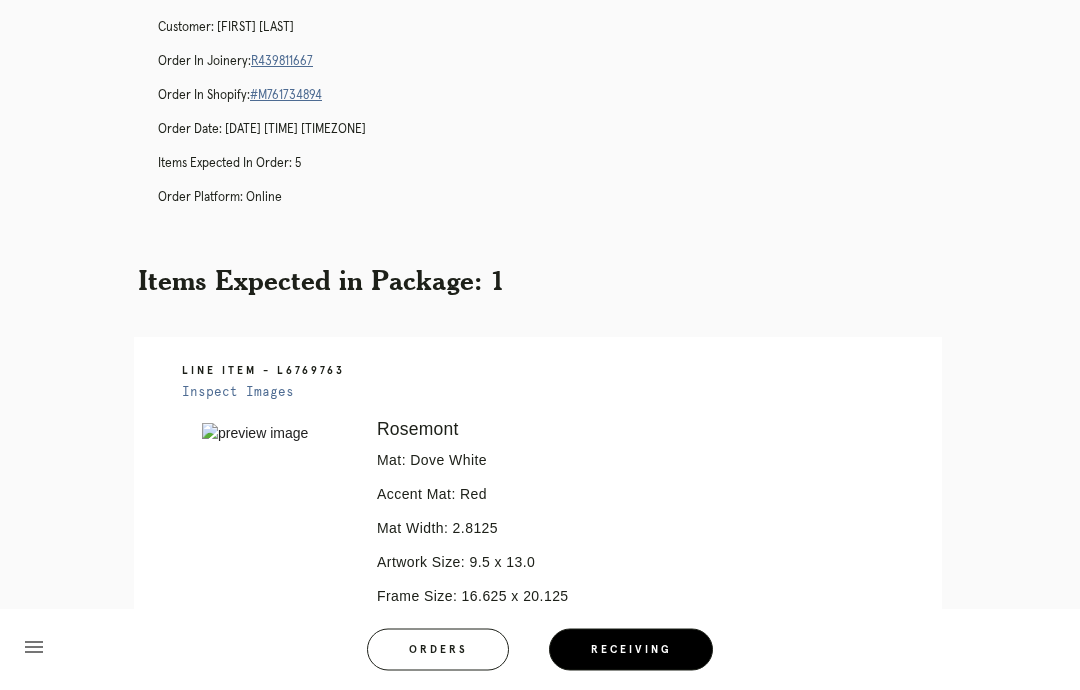 click on "R439811667" at bounding box center (282, 62) 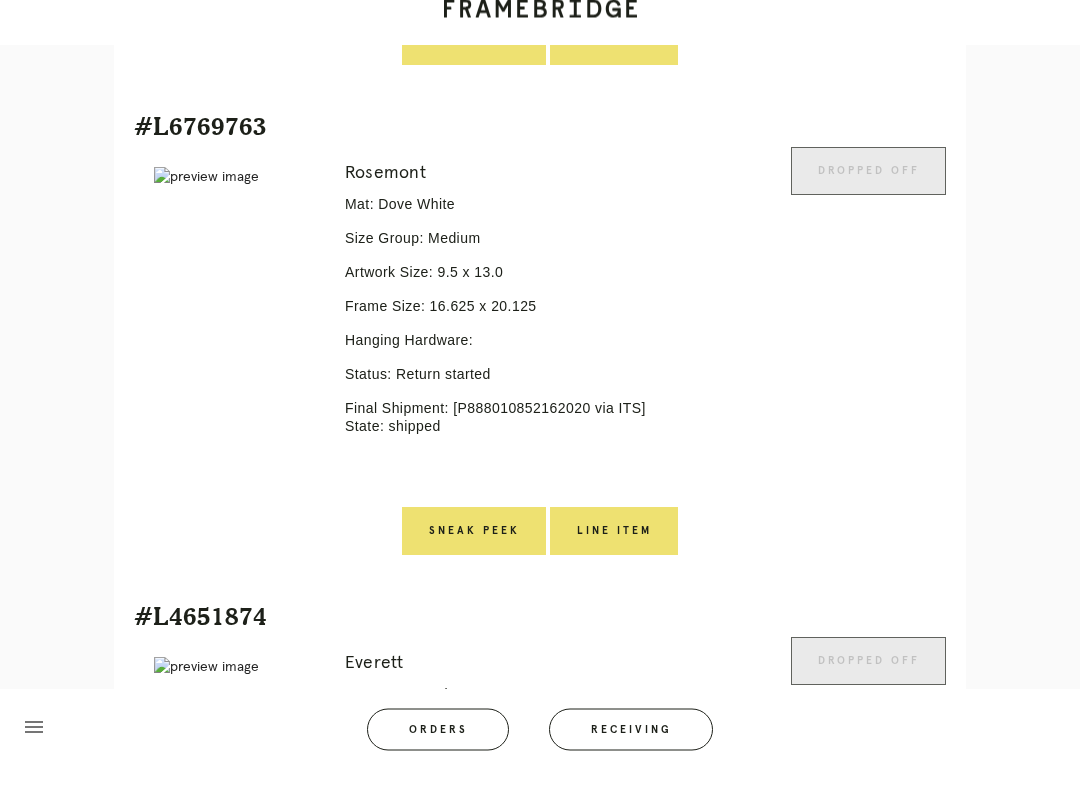scroll, scrollTop: 1964, scrollLeft: 0, axis: vertical 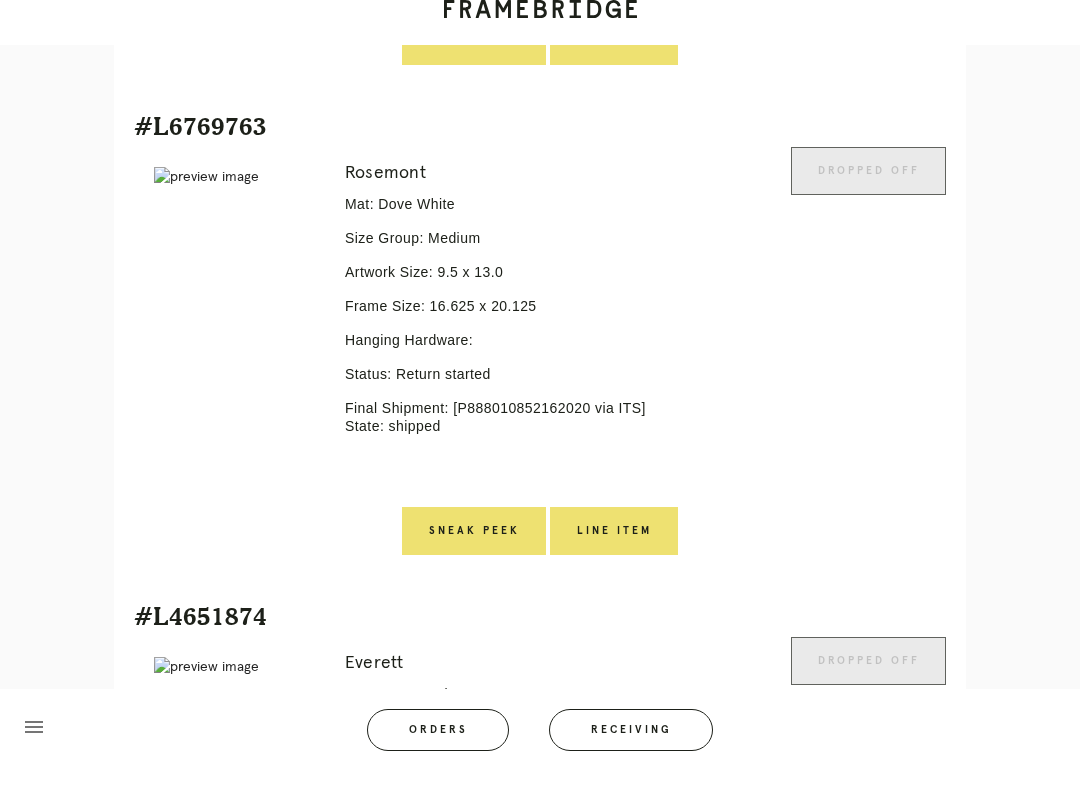 click on "Line Item" at bounding box center [614, 551] 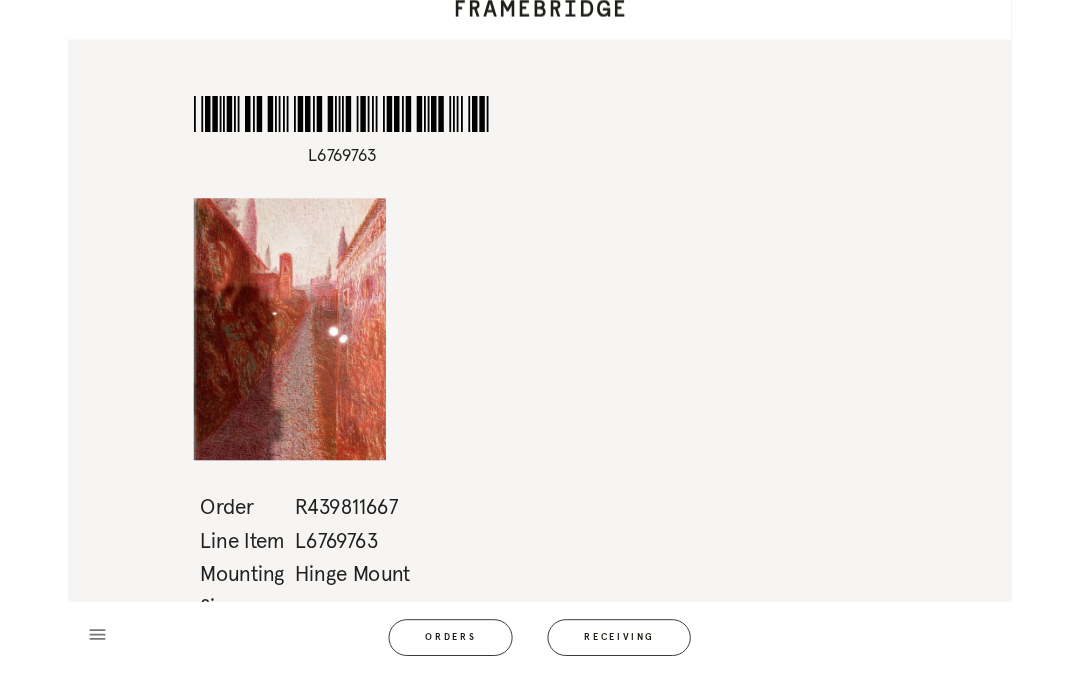 scroll, scrollTop: 40, scrollLeft: 0, axis: vertical 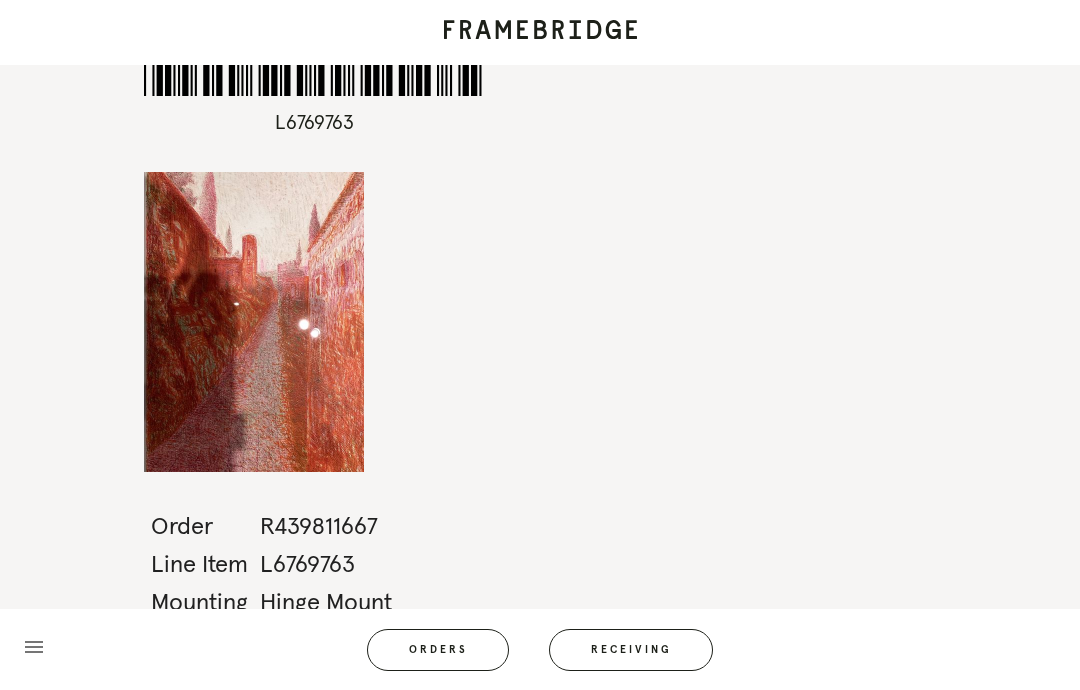 click on "Receiving" at bounding box center (631, 650) 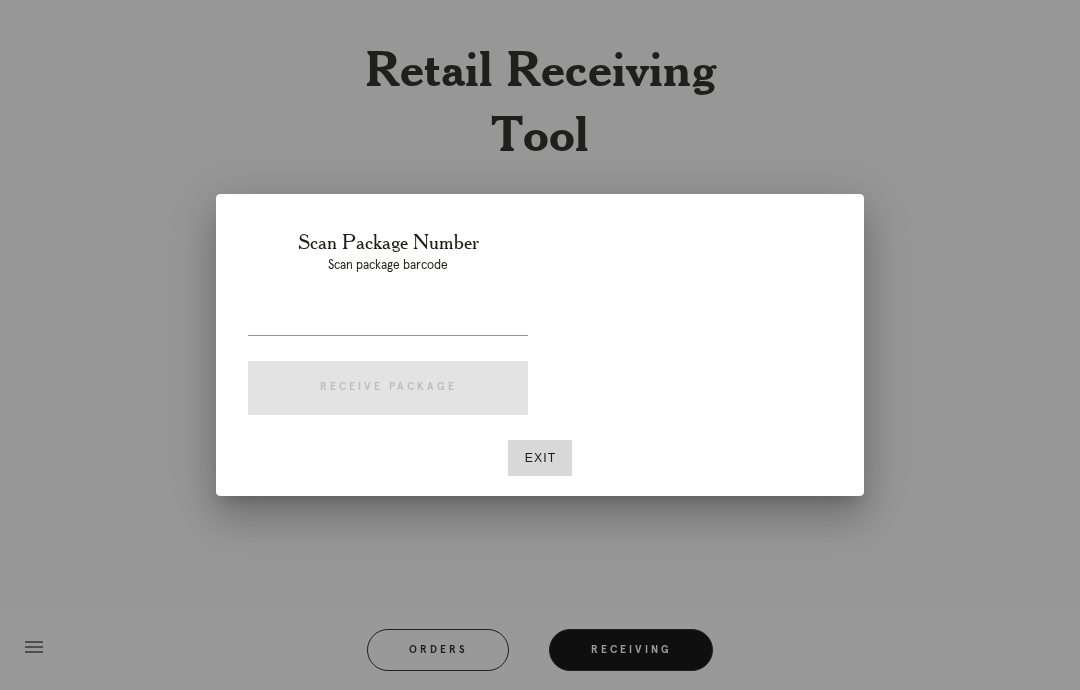 click at bounding box center [388, 319] 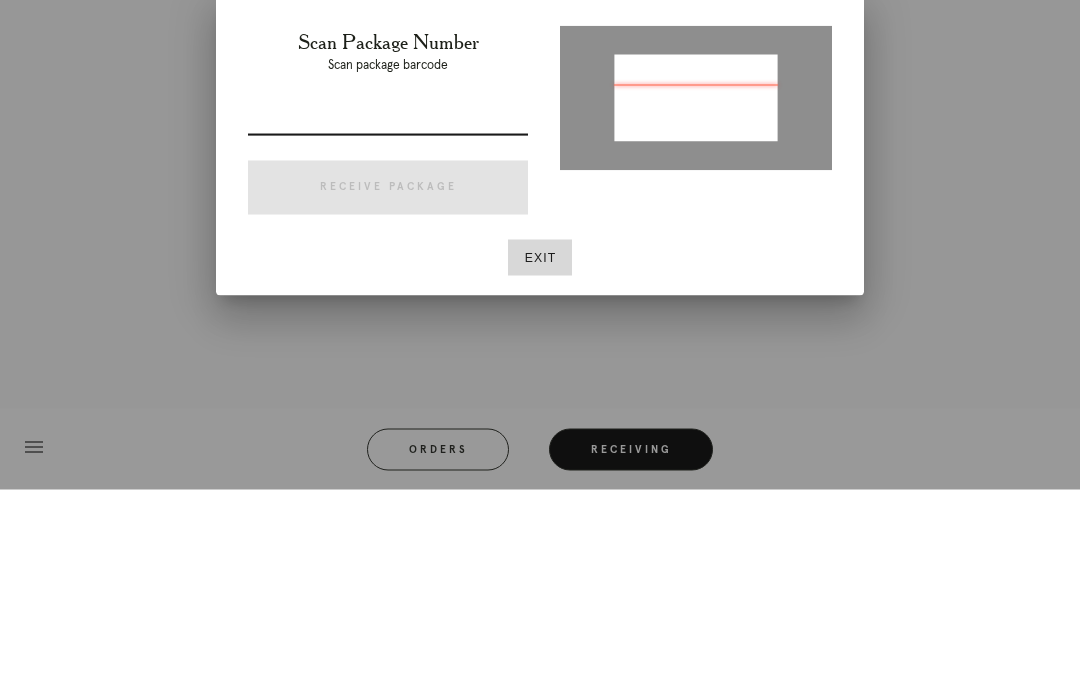 click at bounding box center [388, 319] 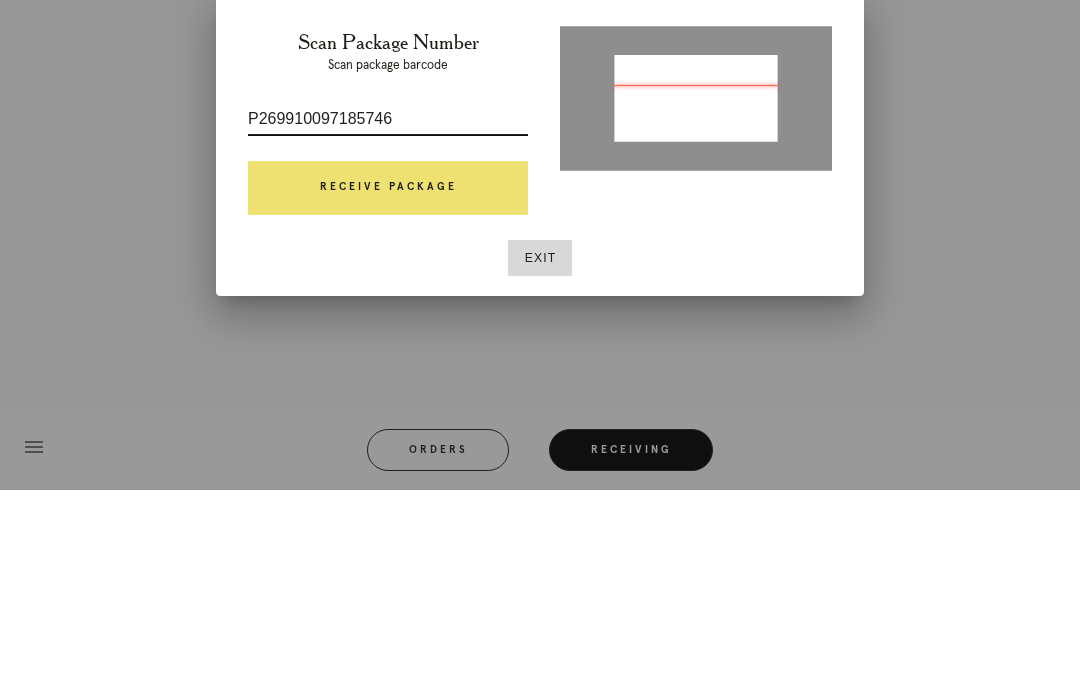 type on "P269910097185746" 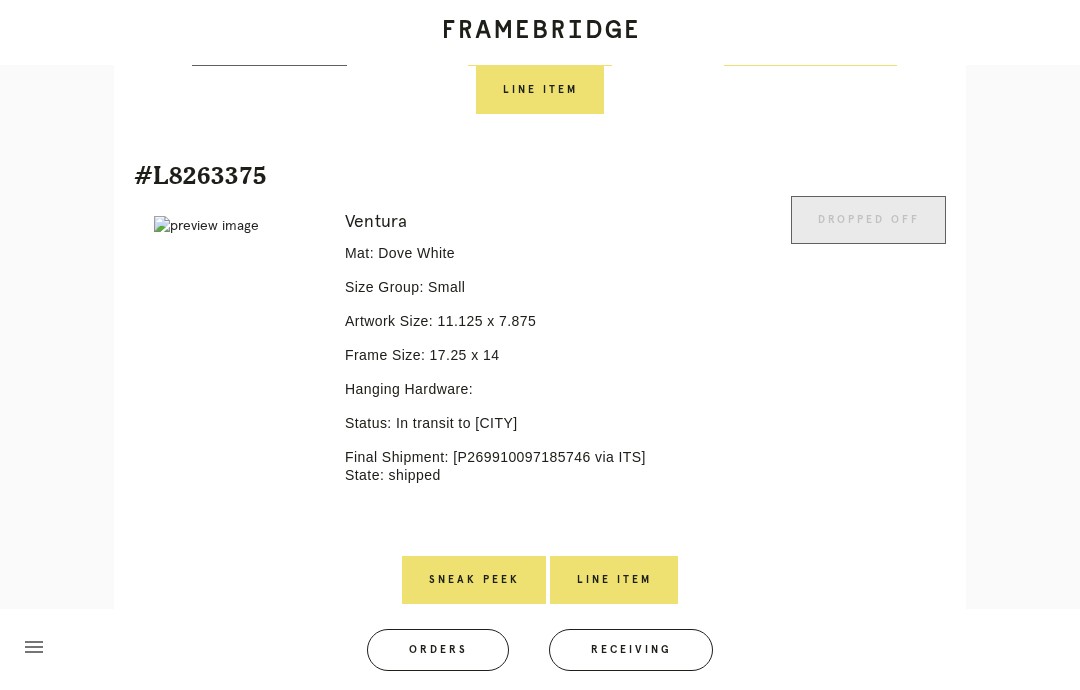 scroll, scrollTop: 950, scrollLeft: 0, axis: vertical 